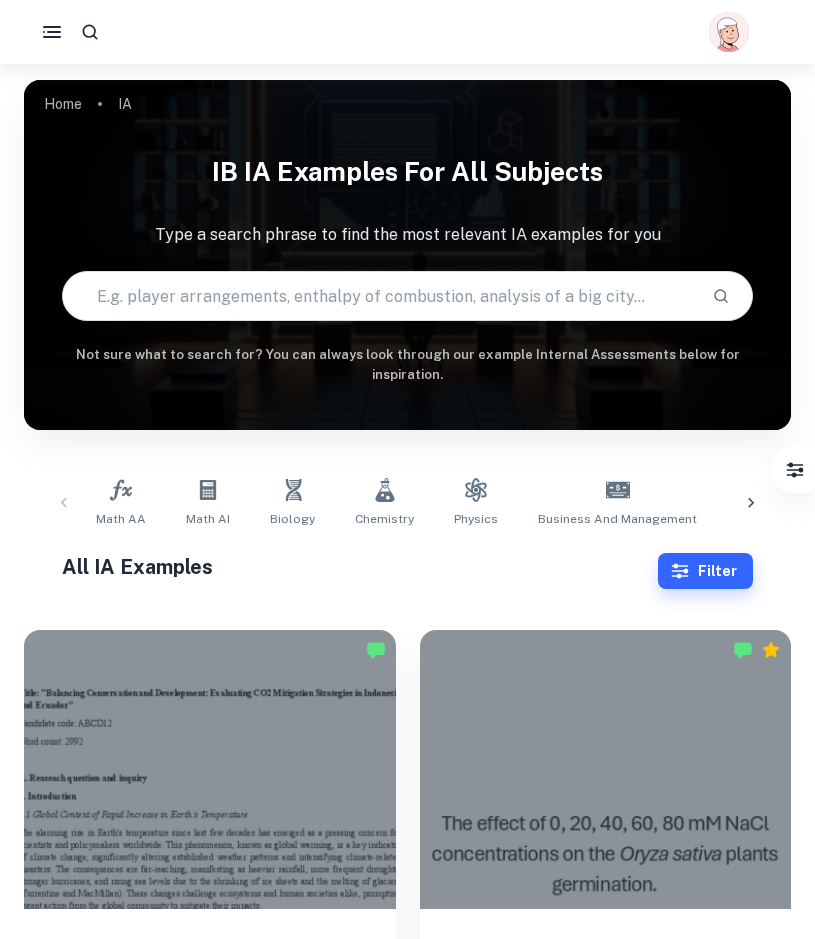 scroll, scrollTop: 0, scrollLeft: 0, axis: both 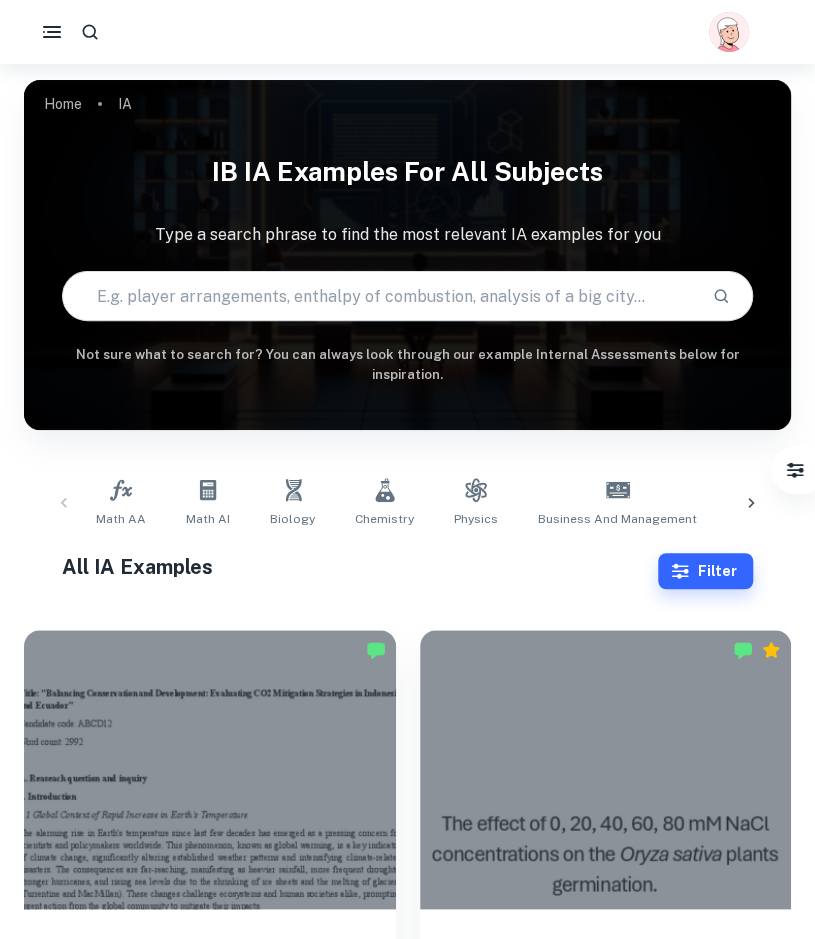 click at bounding box center (379, 296) 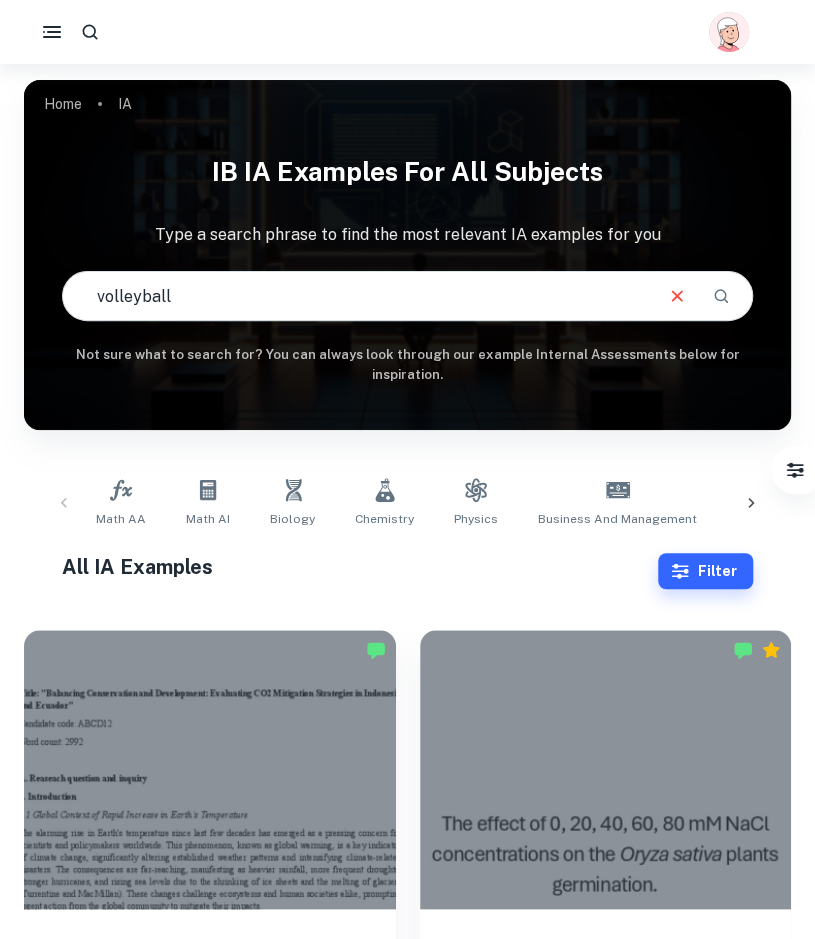 type on "volleyball" 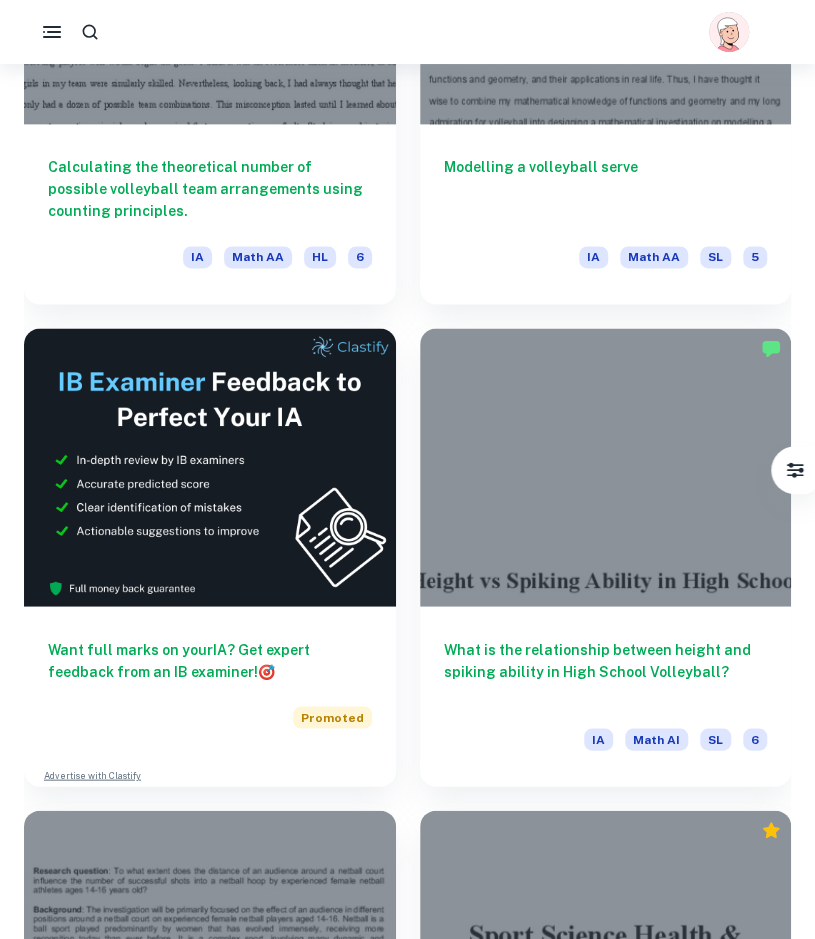 scroll, scrollTop: 827, scrollLeft: 0, axis: vertical 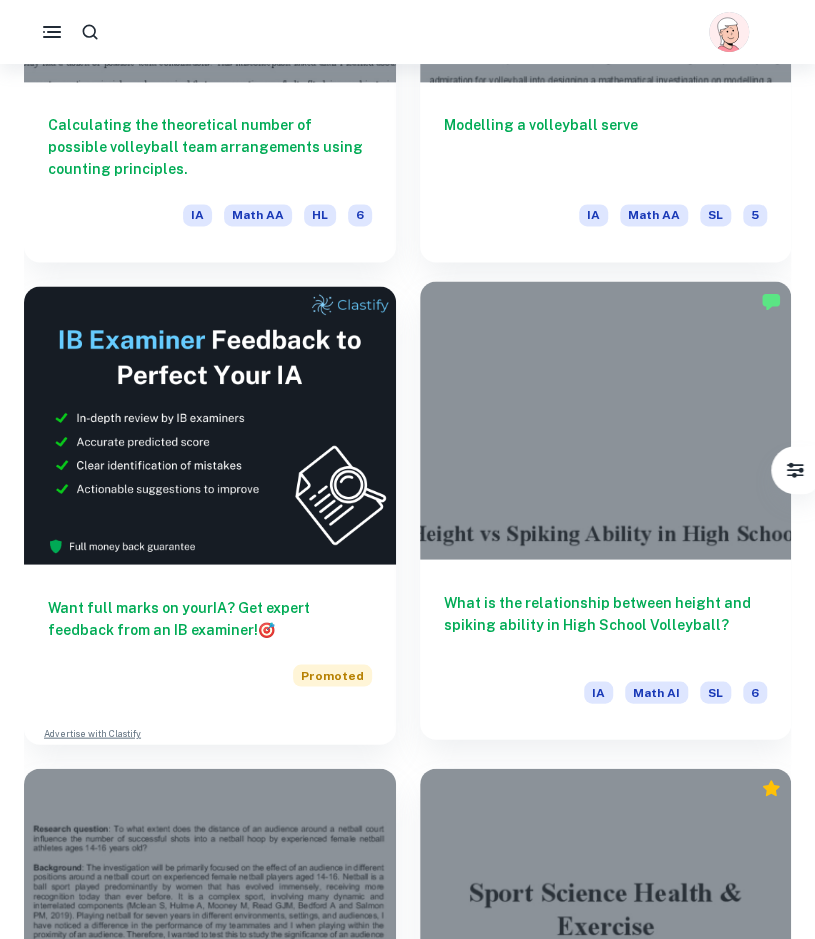 click at bounding box center (606, 420) 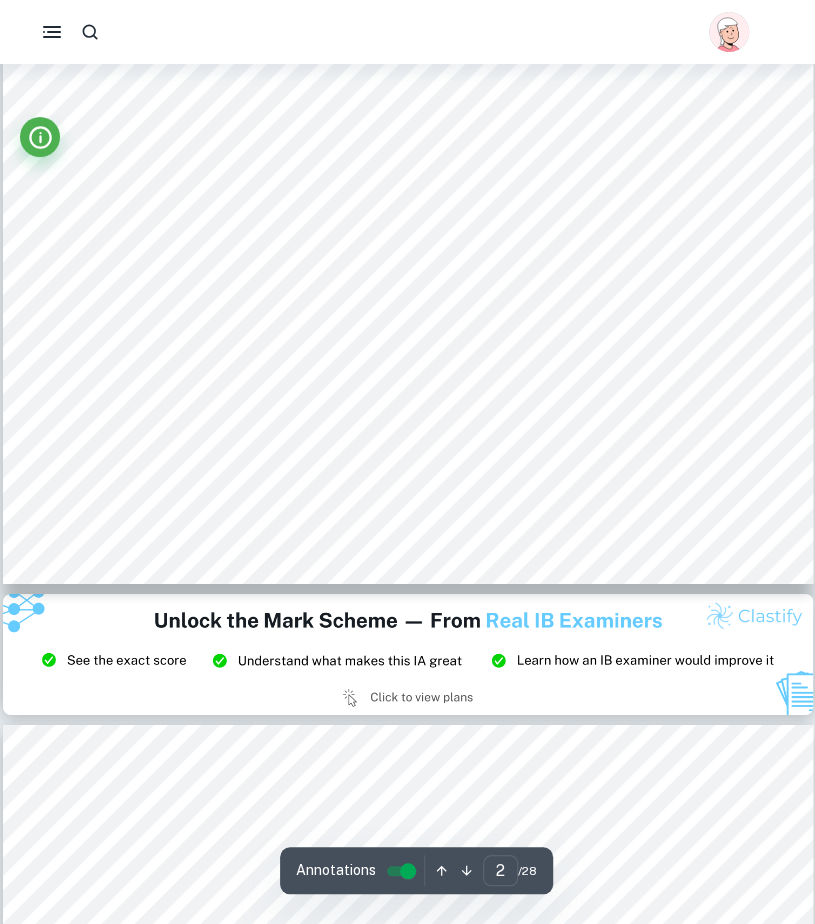 scroll, scrollTop: 1739, scrollLeft: 0, axis: vertical 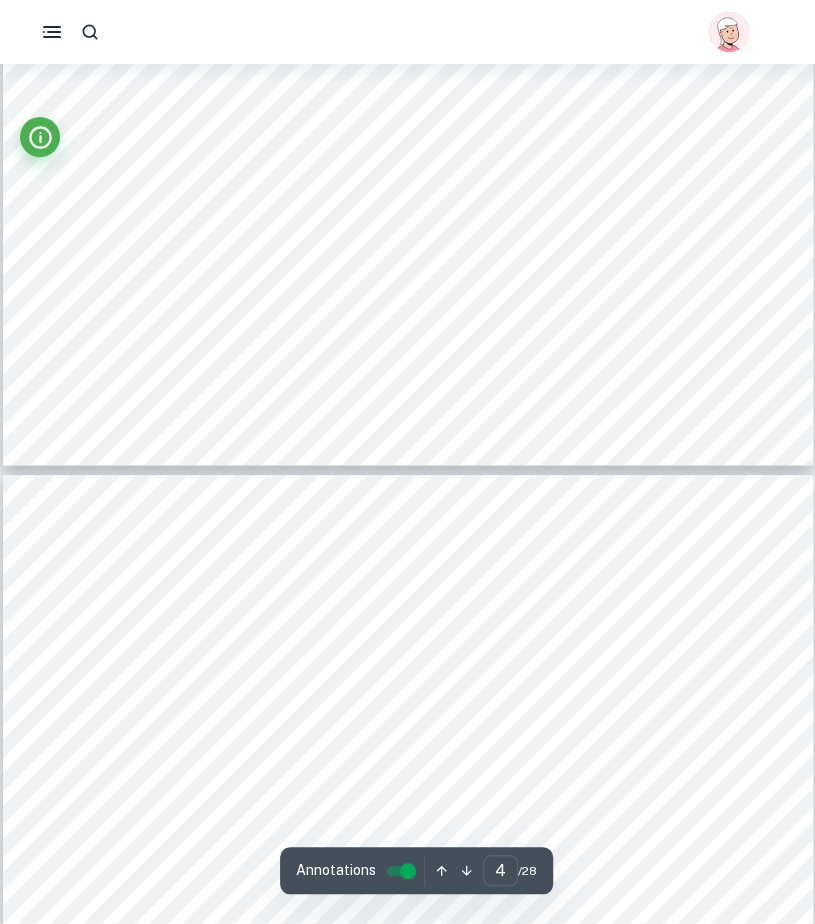 type on "3" 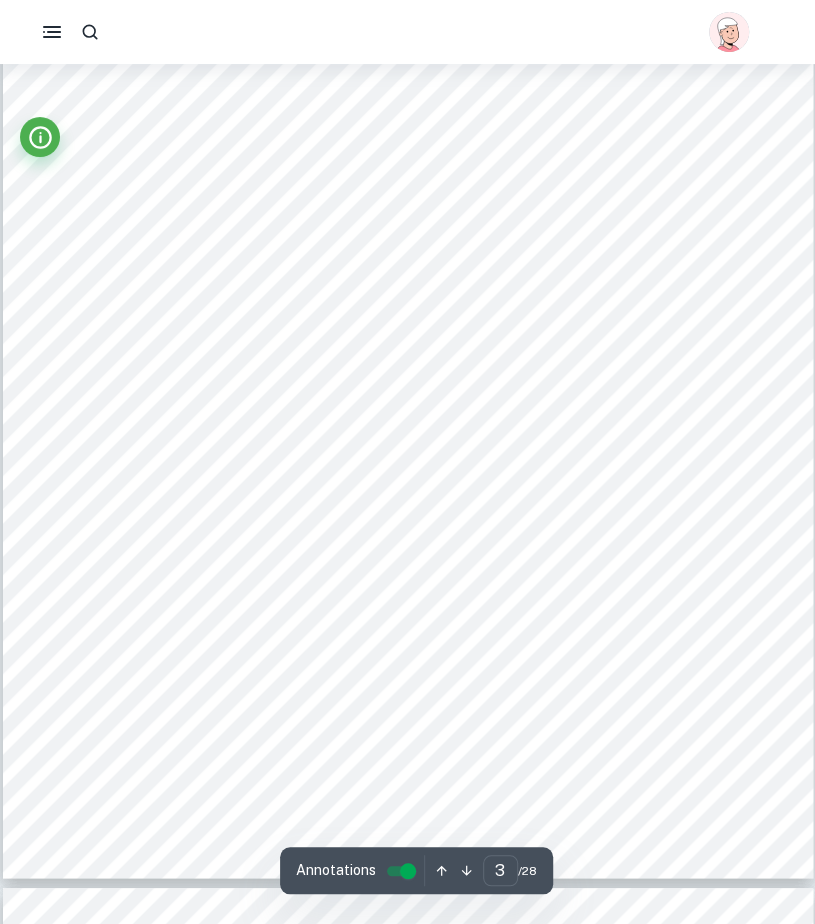 scroll, scrollTop: 2629, scrollLeft: 0, axis: vertical 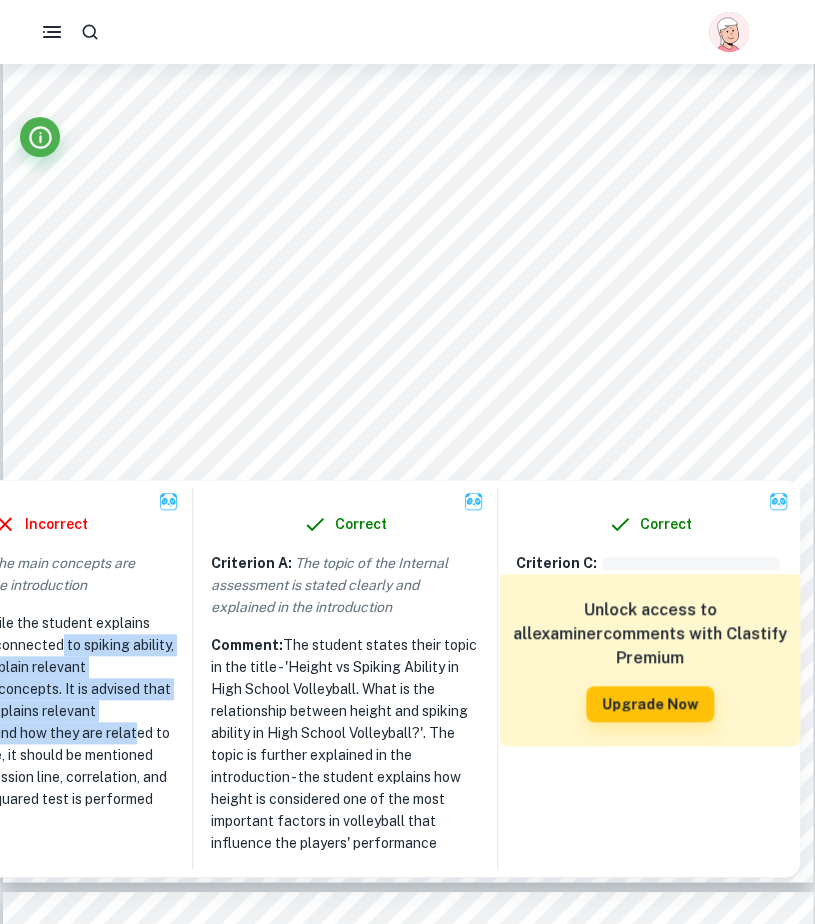 drag, startPoint x: 58, startPoint y: 634, endPoint x: 132, endPoint y: 742, distance: 130.91983 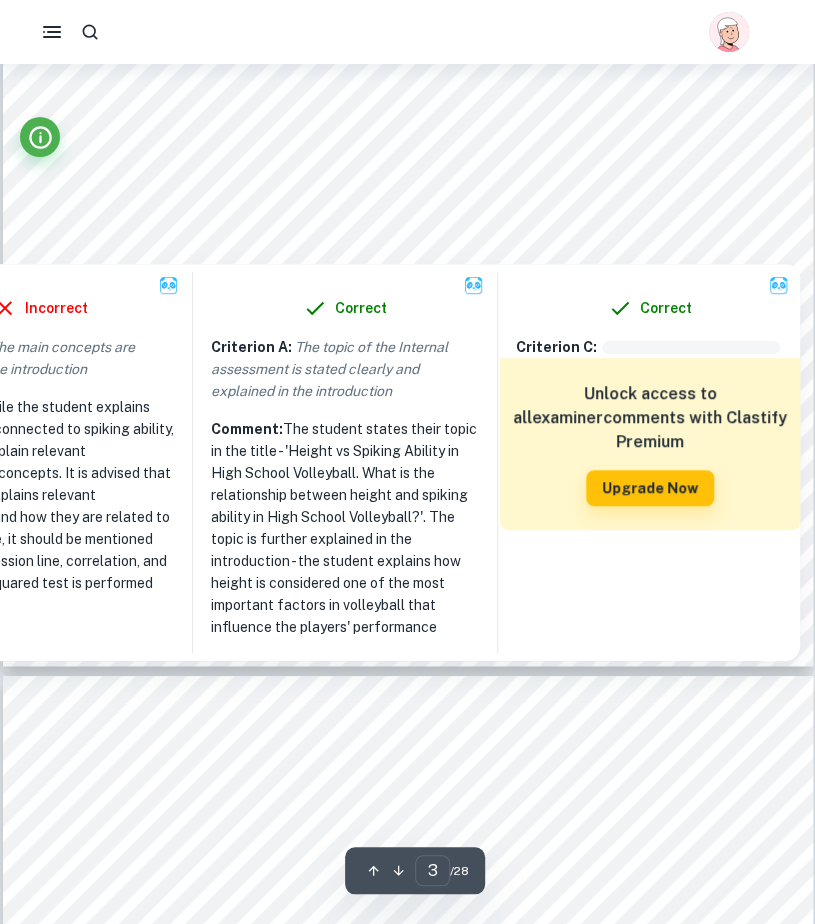 scroll, scrollTop: 2623, scrollLeft: 0, axis: vertical 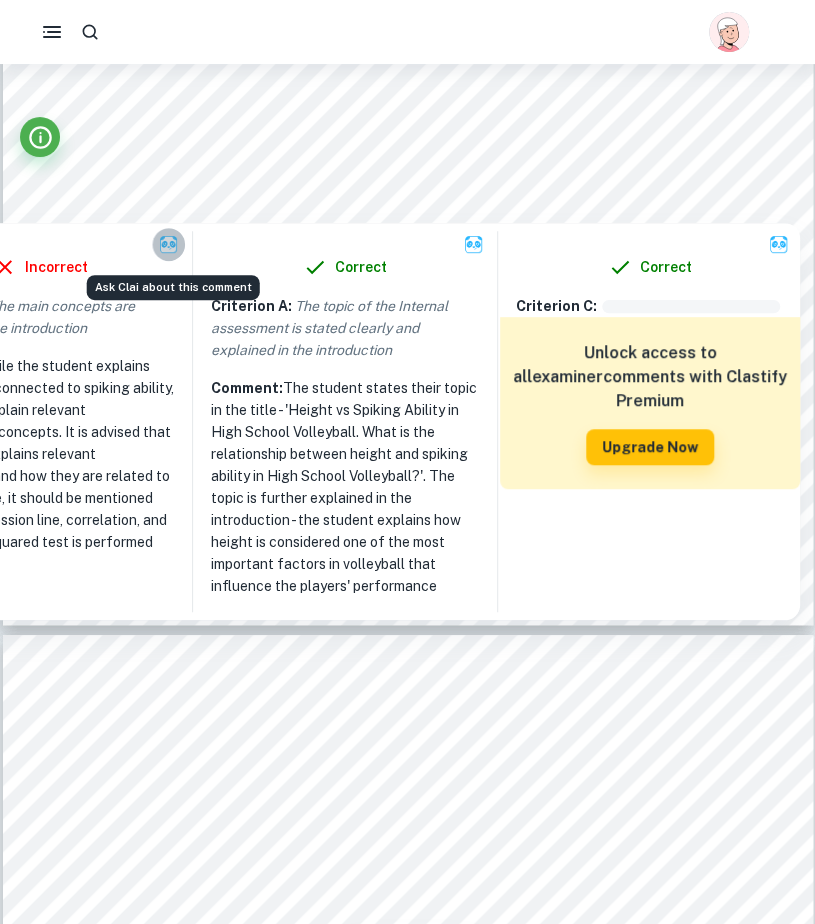 click at bounding box center (168, 244) 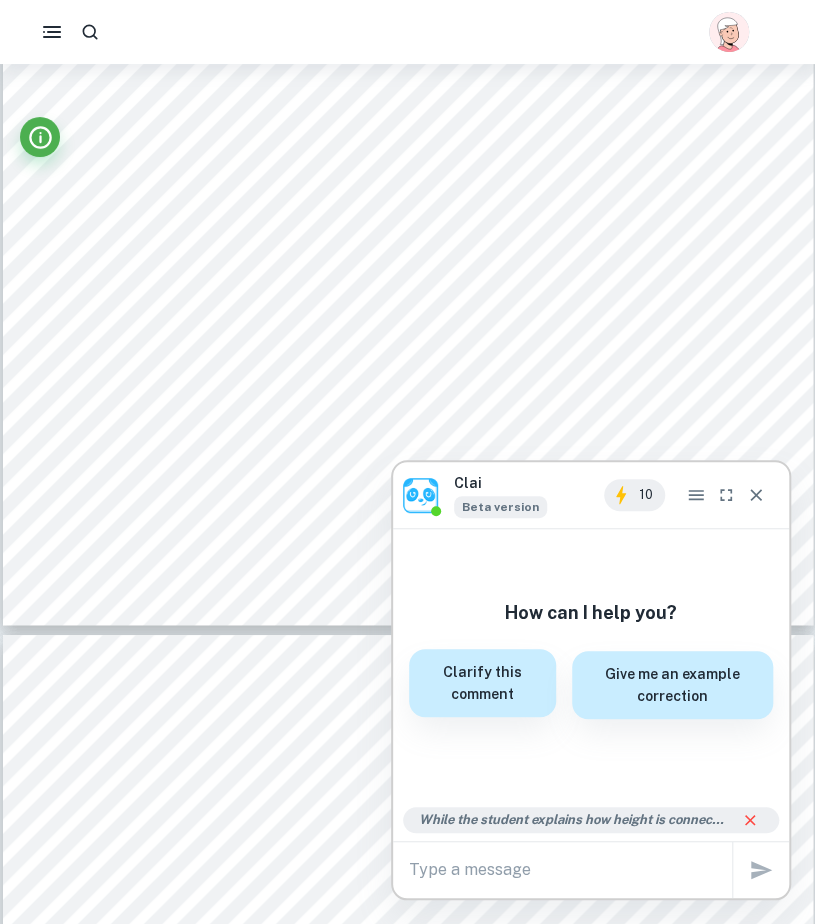 click on "Clarify this comment" at bounding box center (482, 683) 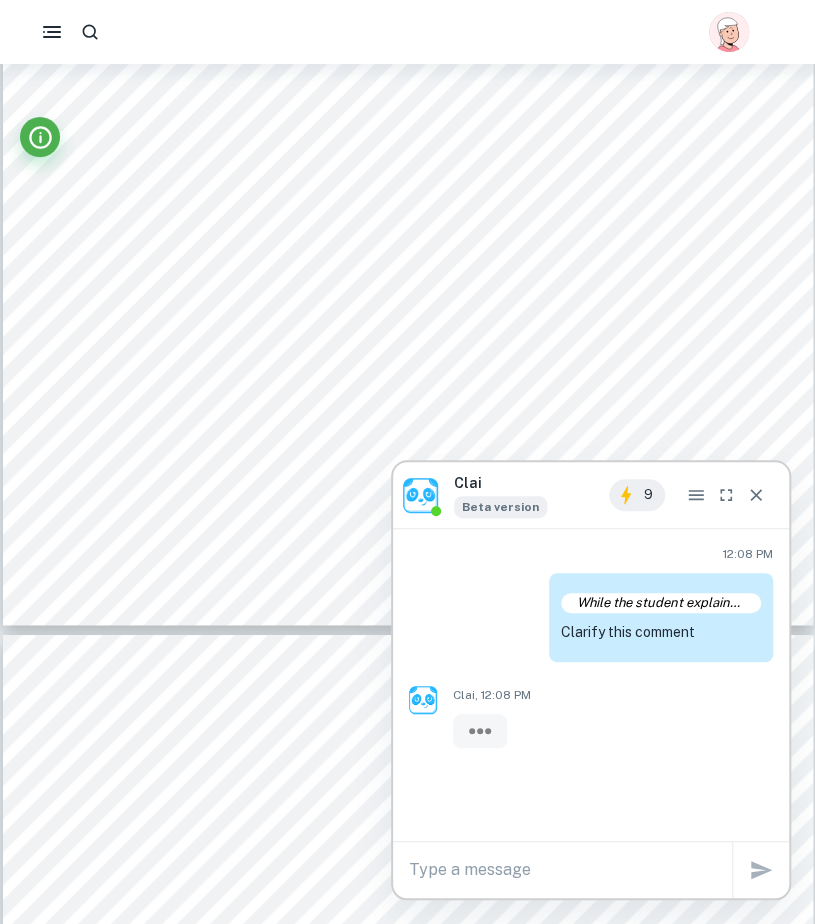 scroll, scrollTop: 0, scrollLeft: 0, axis: both 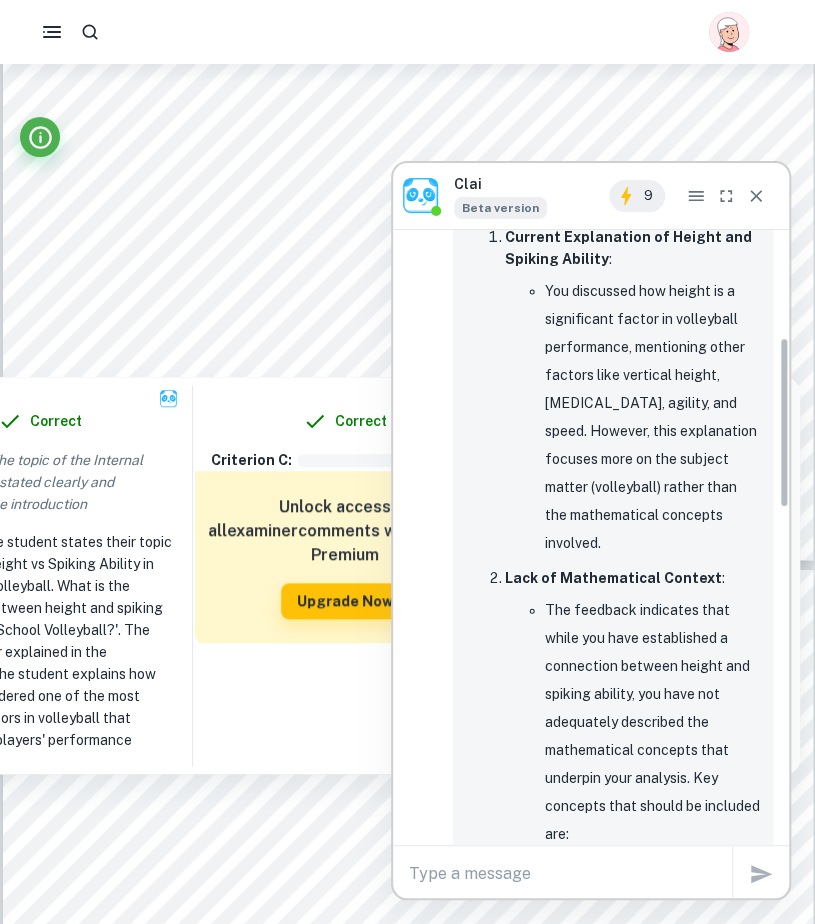 click on "The feedback indicates that while you have established a connection between height and spiking ability, you have not adequately described the mathematical concepts that underpin your analysis. Key concepts that should be included are:
Regression Line : An explanation of what a regression line is and how it is used to model the relationship between two variables—in this case, height and spiking ability.
Correlation : A discussion on what correlation represents, how it can indicate the strength and direction of the relationship between height and spiking ability, and its relevance in your analysis.
Chi-Squared Test : A brief overview of this statistical test should be provided, explaining why it is performed (for instance, testing the independence of variables)." at bounding box center (653, 1044) 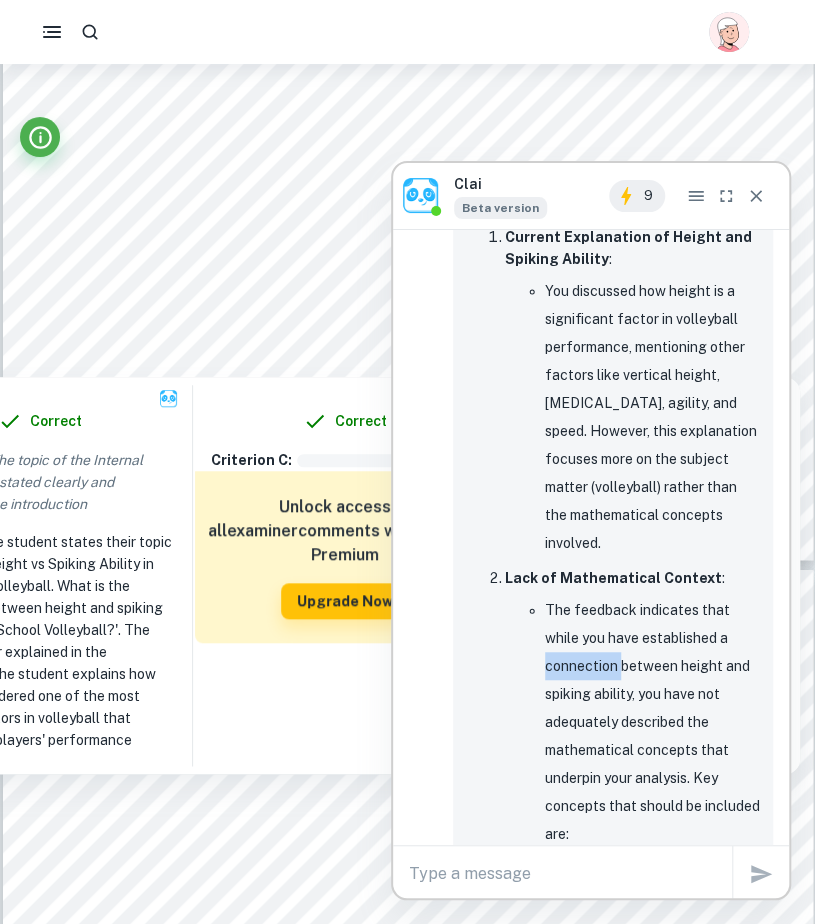 click on "The feedback indicates that while you have established a connection between height and spiking ability, you have not adequately described the mathematical concepts that underpin your analysis. Key concepts that should be included are:
Regression Line : An explanation of what a regression line is and how it is used to model the relationship between two variables—in this case, height and spiking ability.
Correlation : A discussion on what correlation represents, how it can indicate the strength and direction of the relationship between height and spiking ability, and its relevance in your analysis.
Chi-Squared Test : A brief overview of this statistical test should be provided, explaining why it is performed (for instance, testing the independence of variables)." at bounding box center (653, 1044) 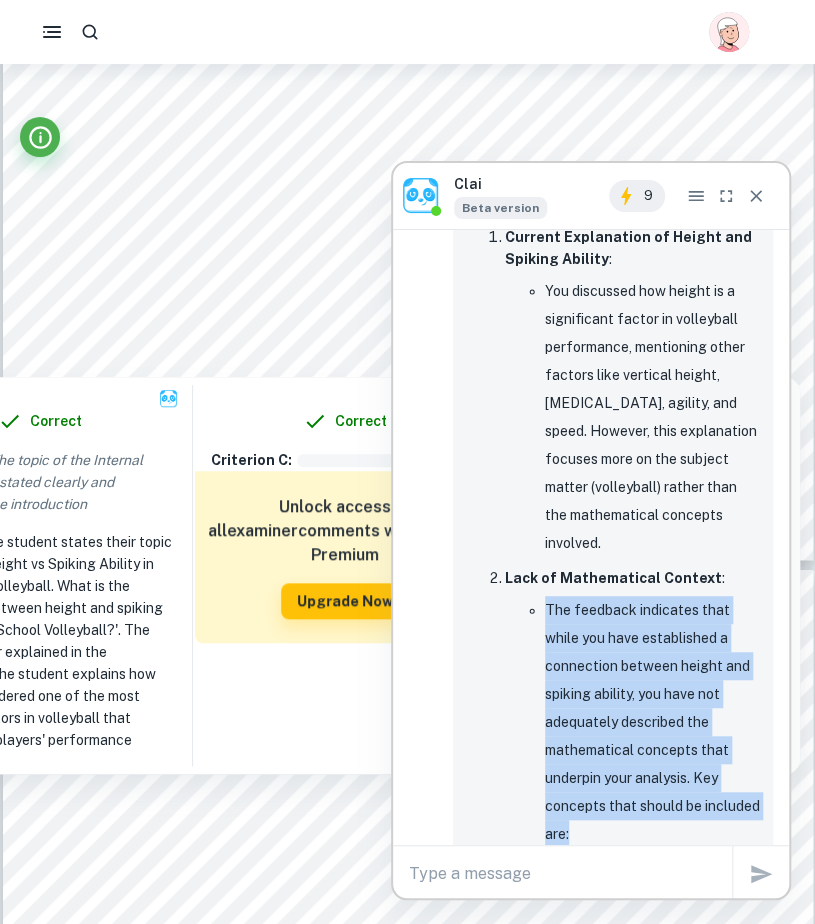 click on "The feedback indicates that while you have established a connection between height and spiking ability, you have not adequately described the mathematical concepts that underpin your analysis. Key concepts that should be included are:
Regression Line : An explanation of what a regression line is and how it is used to model the relationship between two variables—in this case, height and spiking ability.
Correlation : A discussion on what correlation represents, how it can indicate the strength and direction of the relationship between height and spiking ability, and its relevance in your analysis.
Chi-Squared Test : A brief overview of this statistical test should be provided, explaining why it is performed (for instance, testing the independence of variables)." at bounding box center (653, 1044) 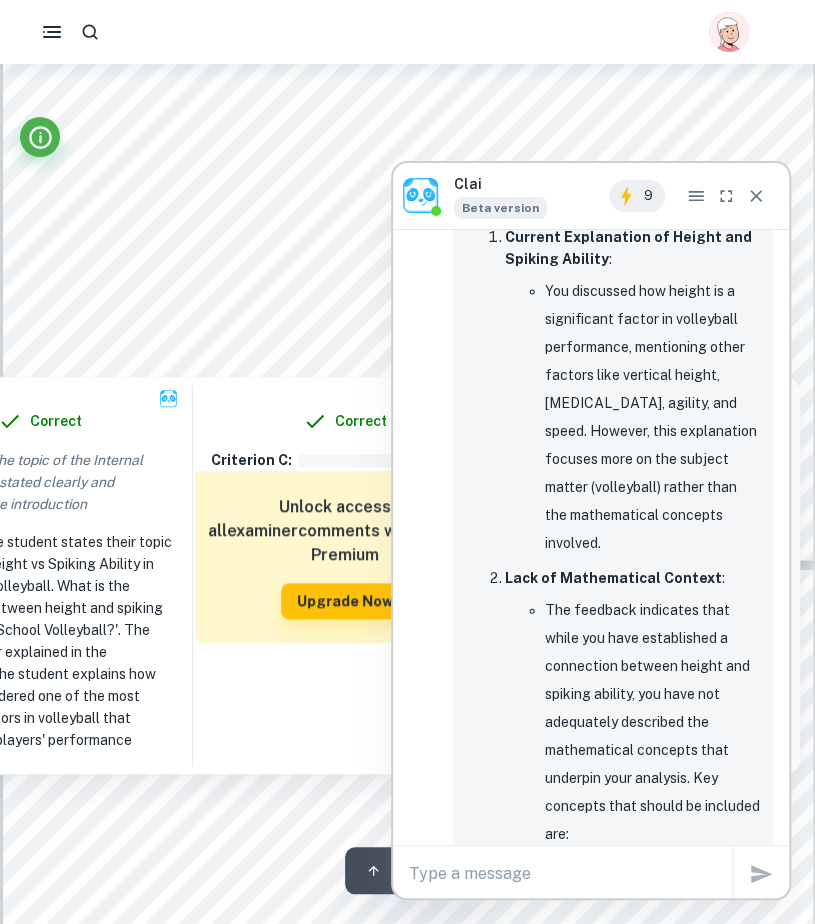 click at bounding box center [407, 327] 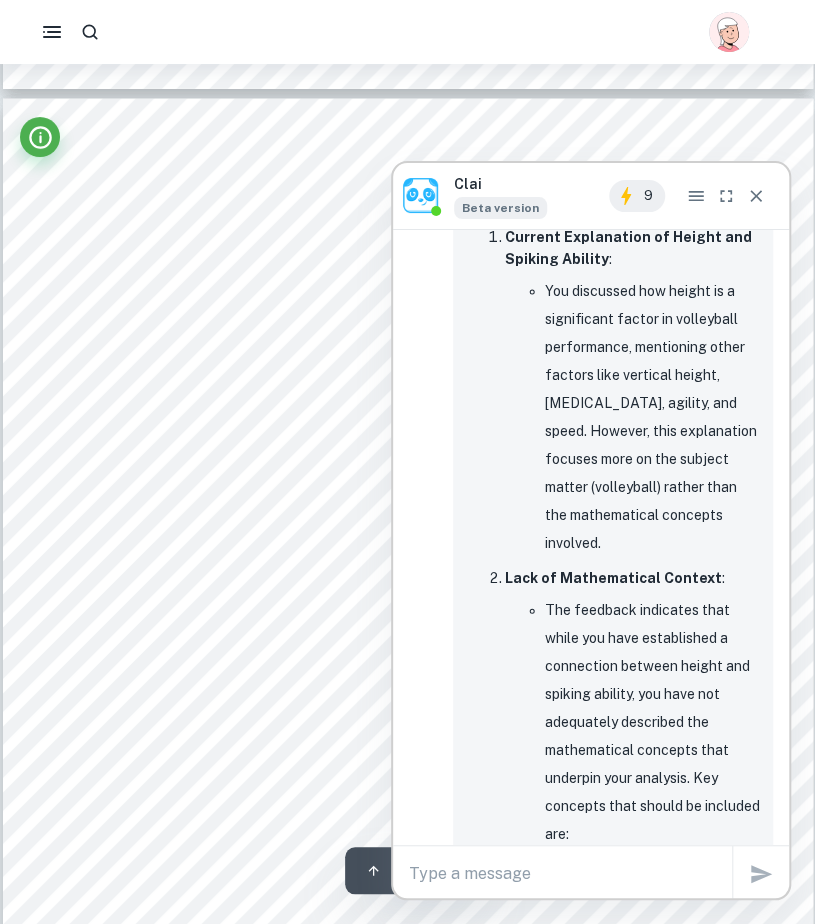 scroll, scrollTop: 4409, scrollLeft: 0, axis: vertical 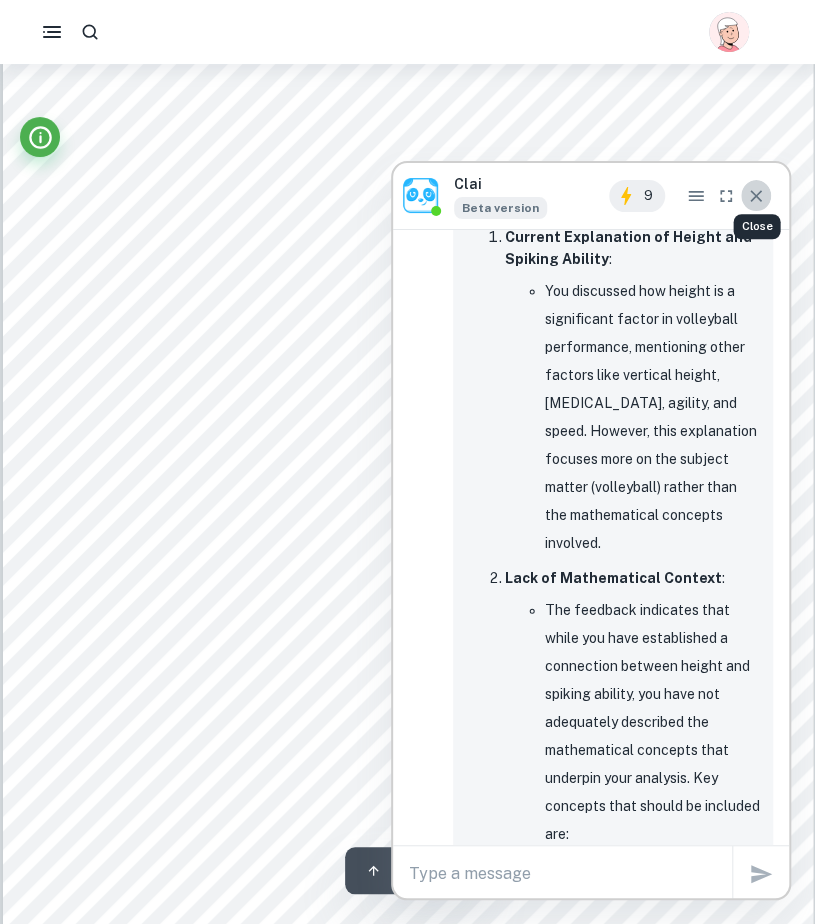 click 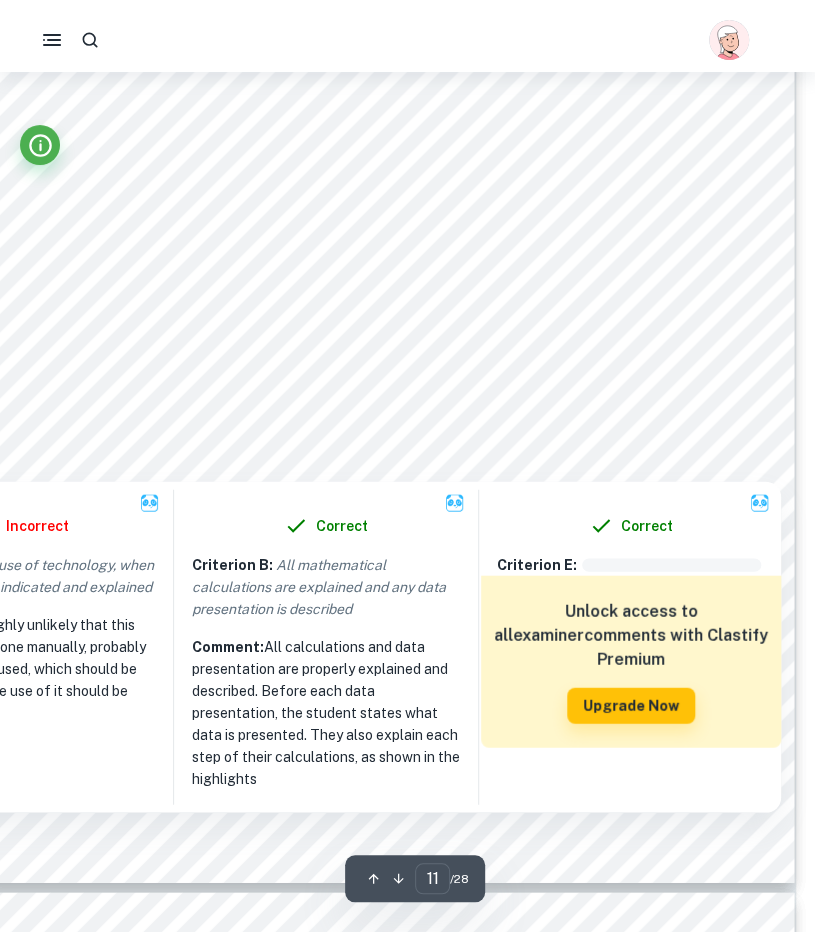 scroll, scrollTop: 10970, scrollLeft: 0, axis: vertical 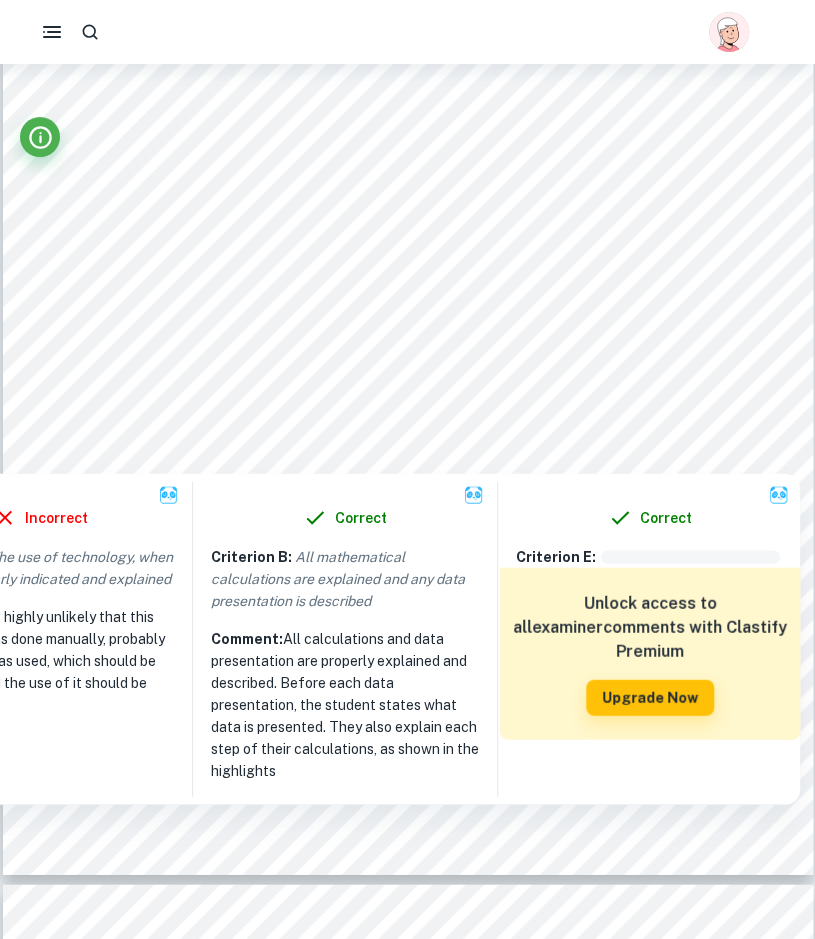 click on "Comment:  It is highly unlikely that this calculation was done manually, probably a calculator was used, which should be mentioned and the use of it should be explained" at bounding box center [40, 660] 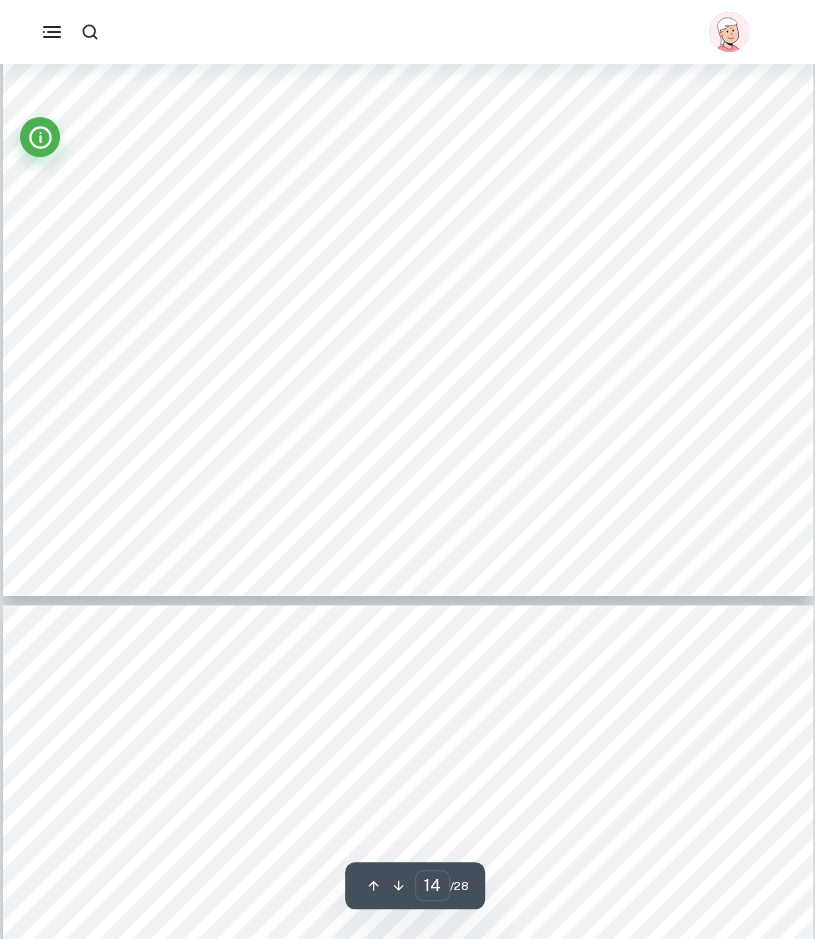 scroll, scrollTop: 13678, scrollLeft: 0, axis: vertical 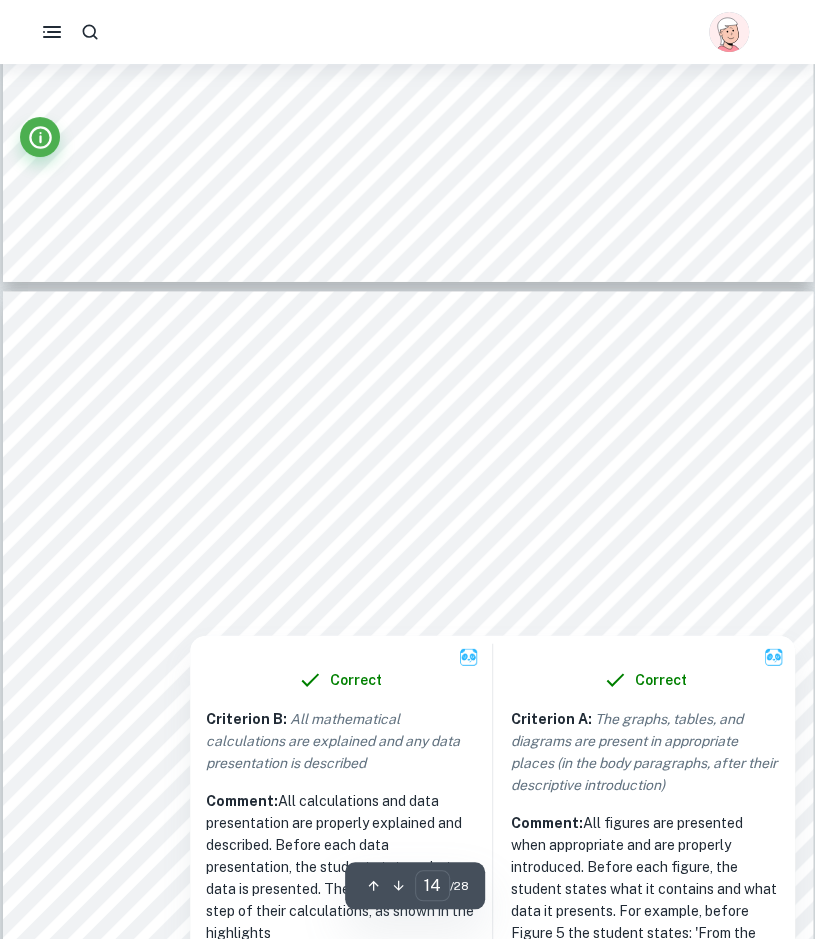 click on "The graphs, tables, and diagrams are present in appropriate places (in the body paragraphs, after their descriptive introduction)" at bounding box center [644, 752] 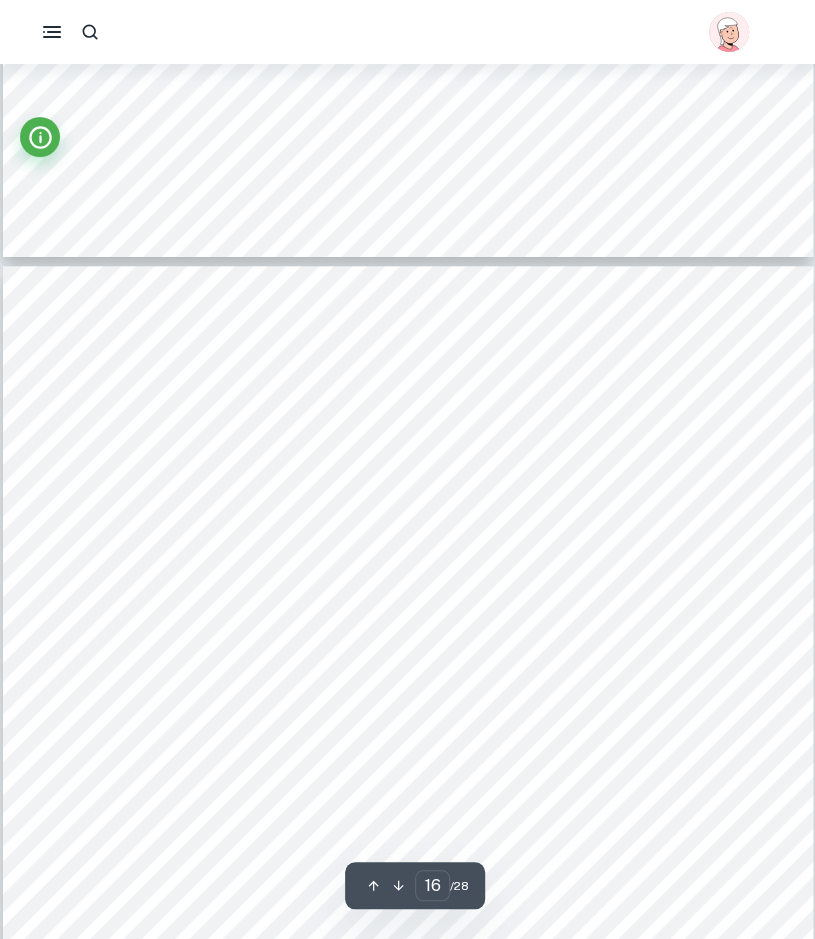 scroll, scrollTop: 16171, scrollLeft: 0, axis: vertical 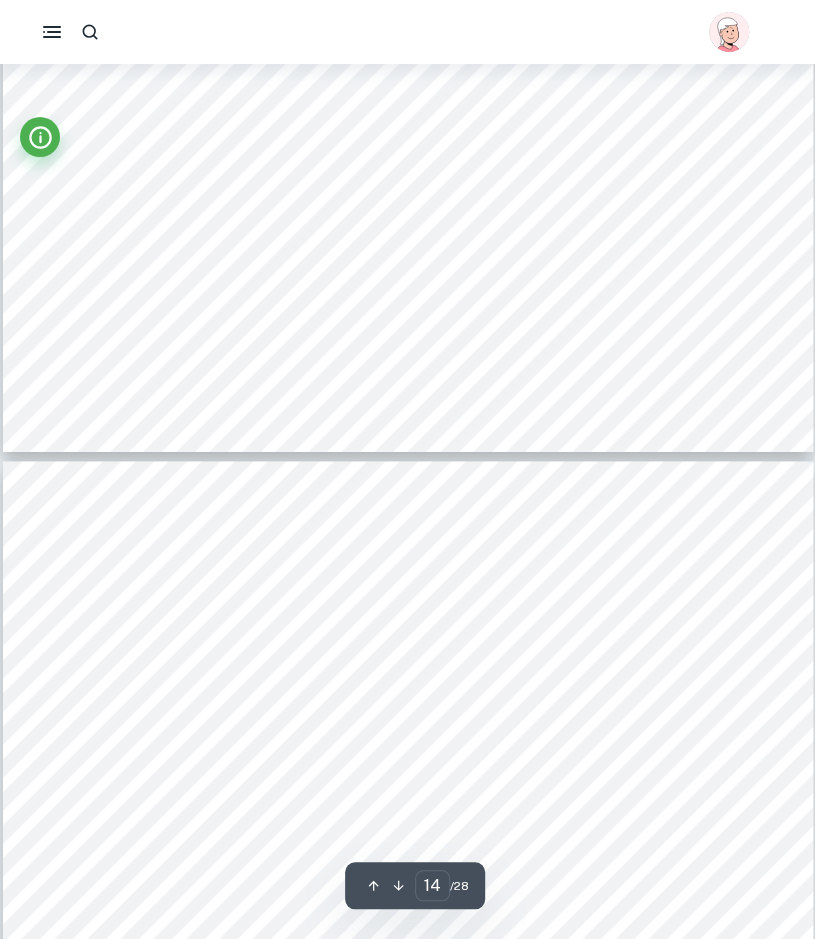 type on "13" 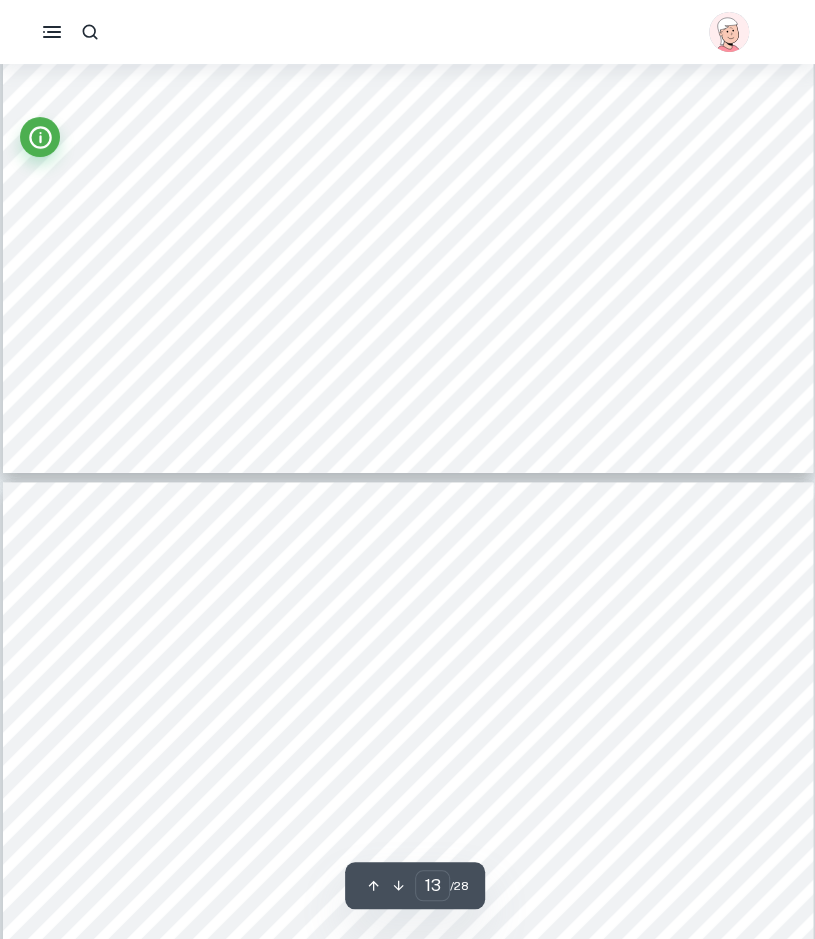 scroll, scrollTop: 13486, scrollLeft: 0, axis: vertical 